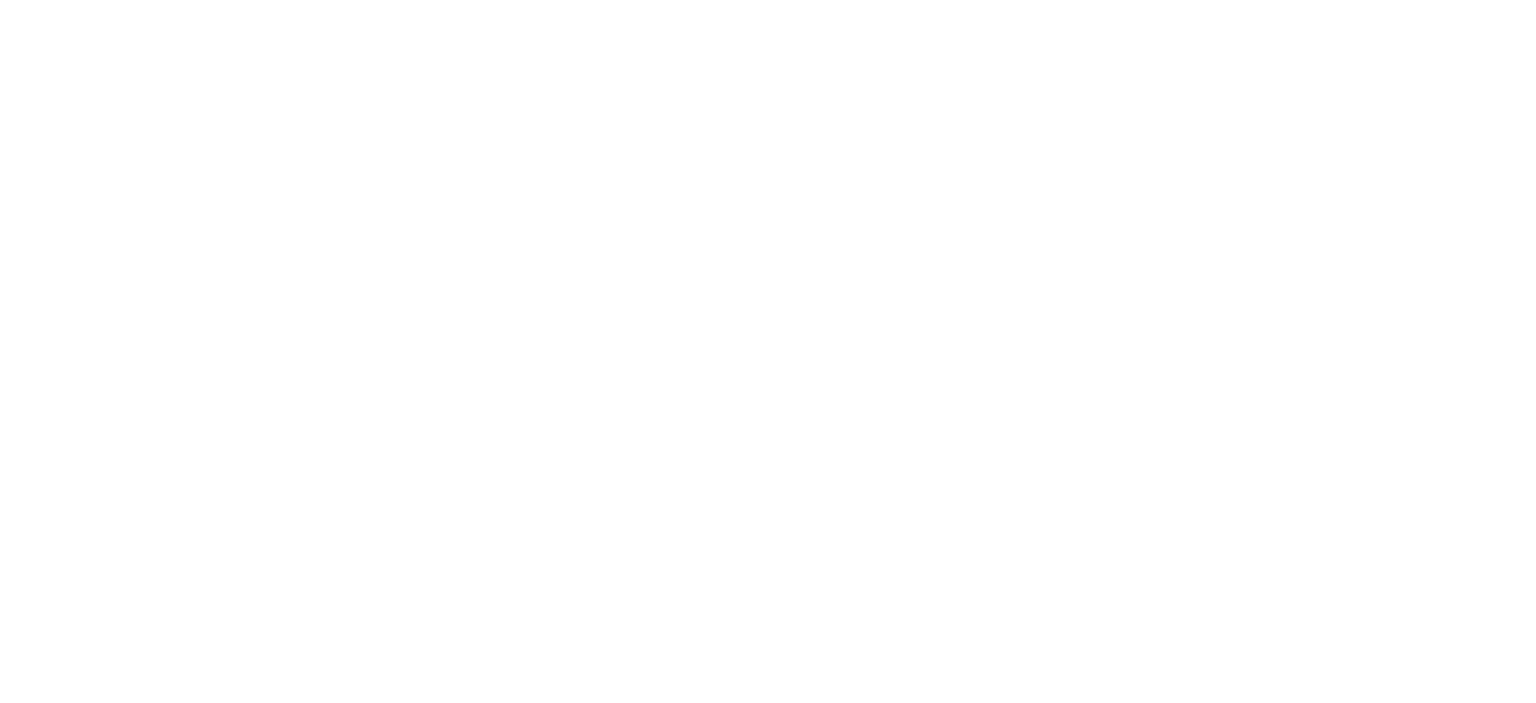 scroll, scrollTop: 0, scrollLeft: 0, axis: both 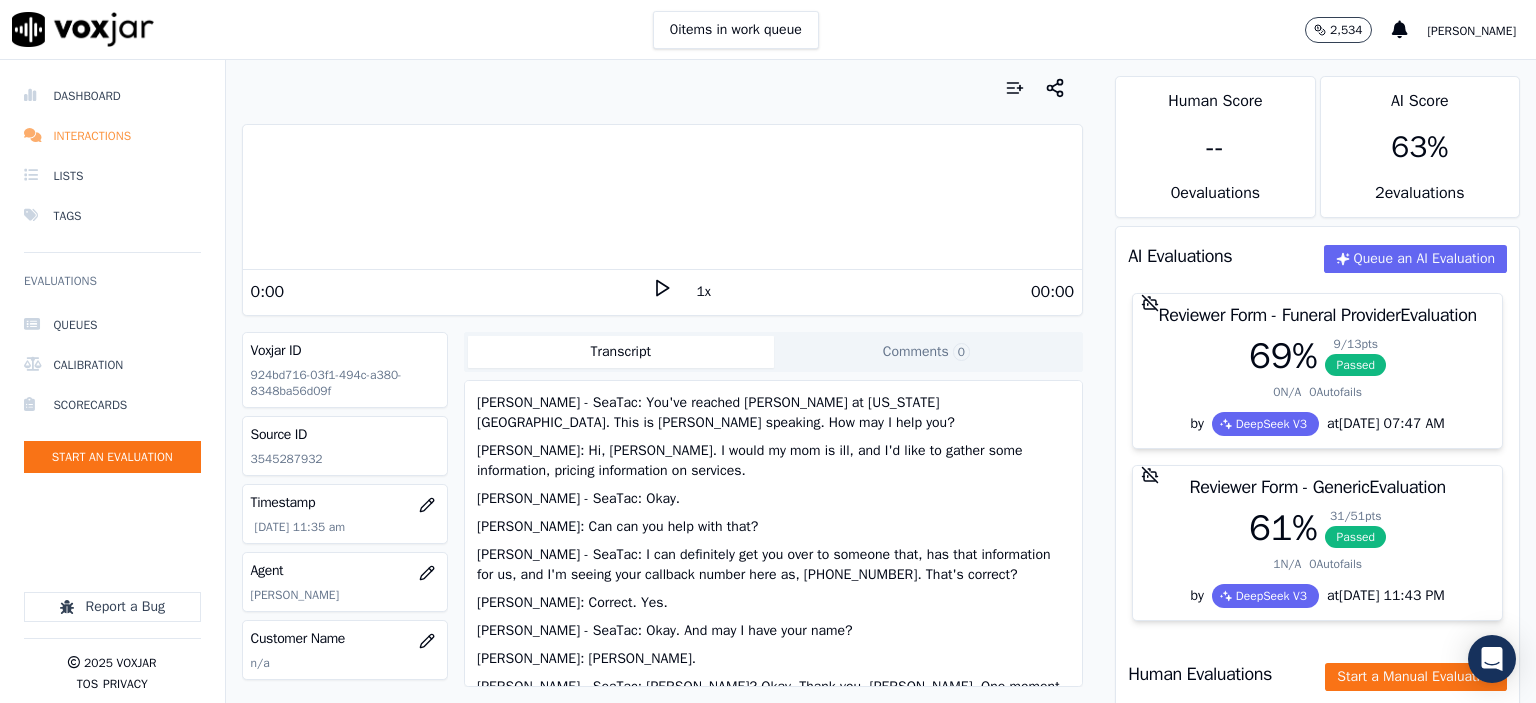 click on "Interactions" at bounding box center (112, 136) 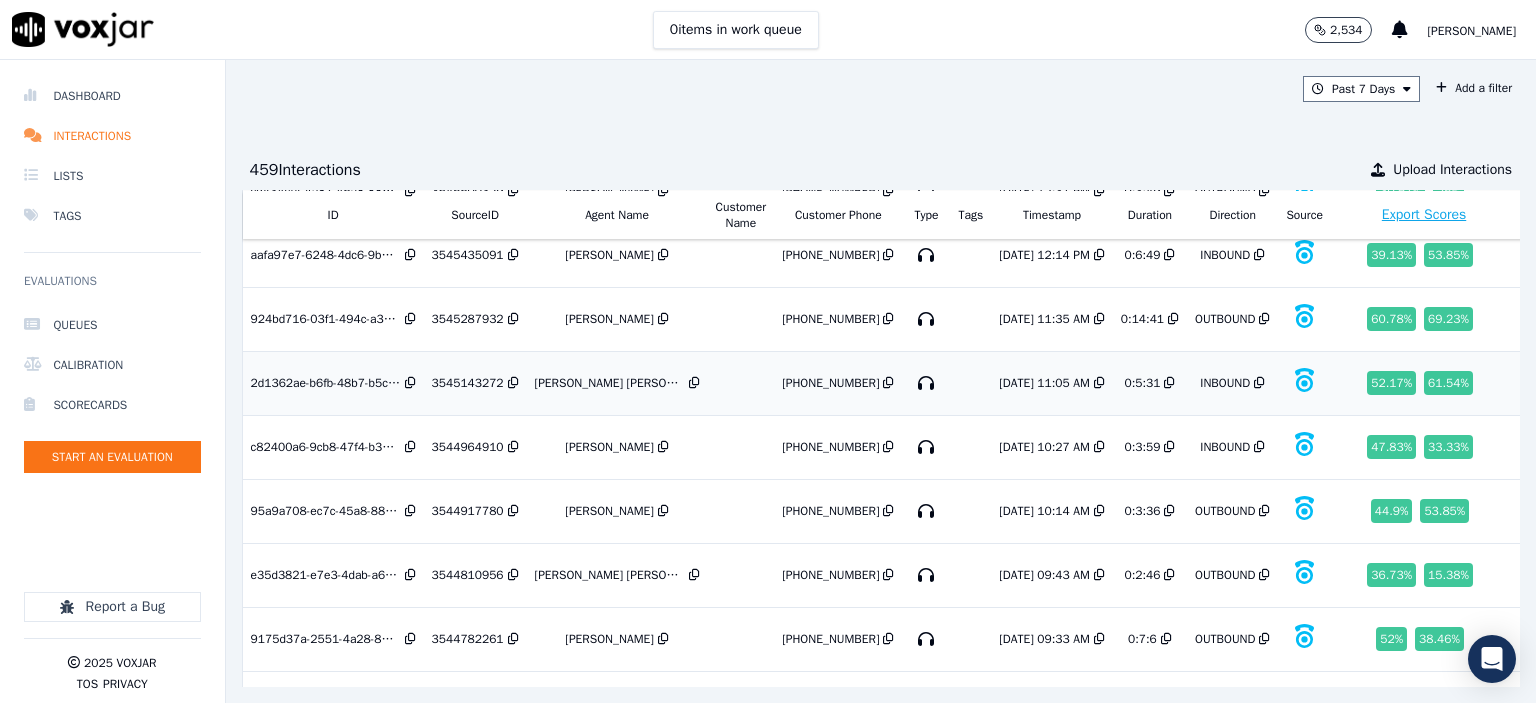 scroll, scrollTop: 600, scrollLeft: 0, axis: vertical 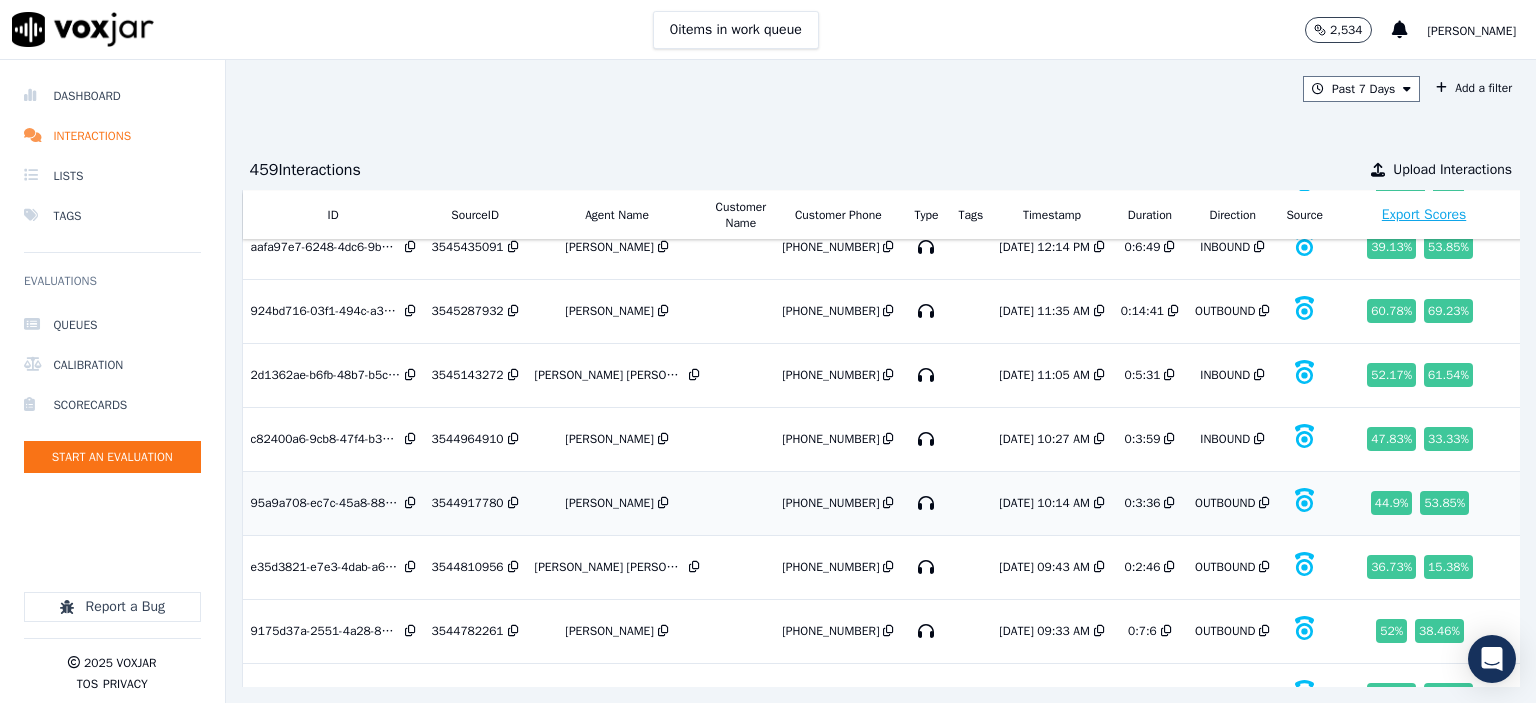click on "3544917780" at bounding box center (468, 503) 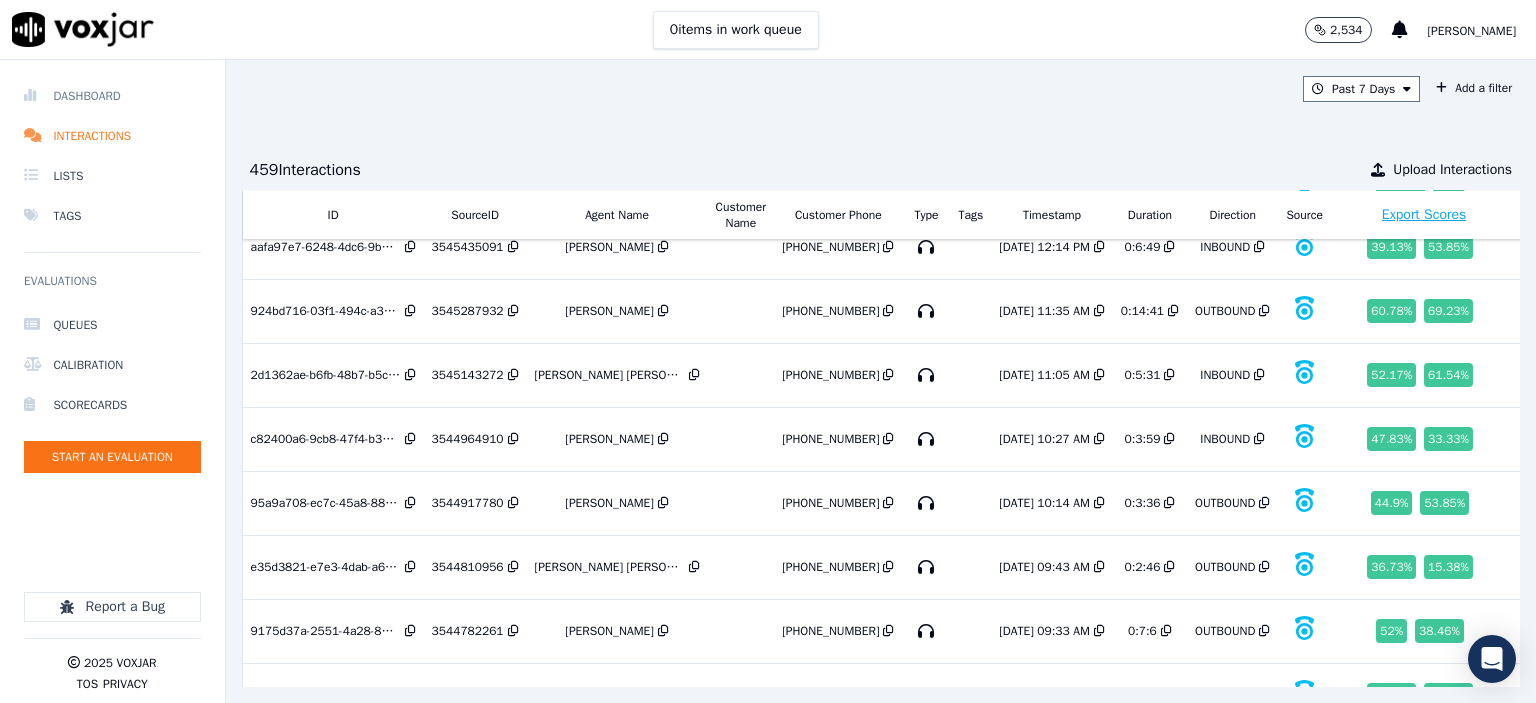 click on "Dashboard" at bounding box center (112, 96) 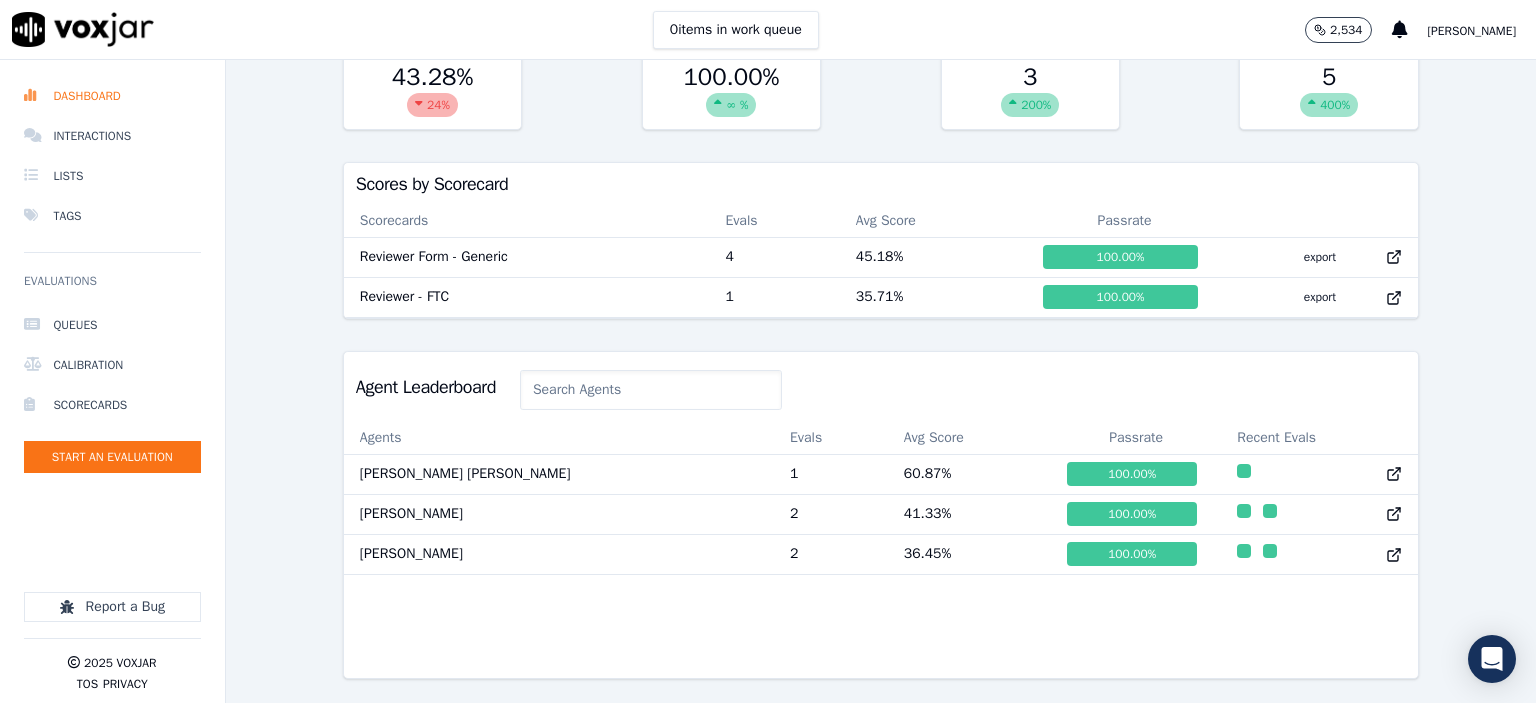 scroll, scrollTop: 600, scrollLeft: 0, axis: vertical 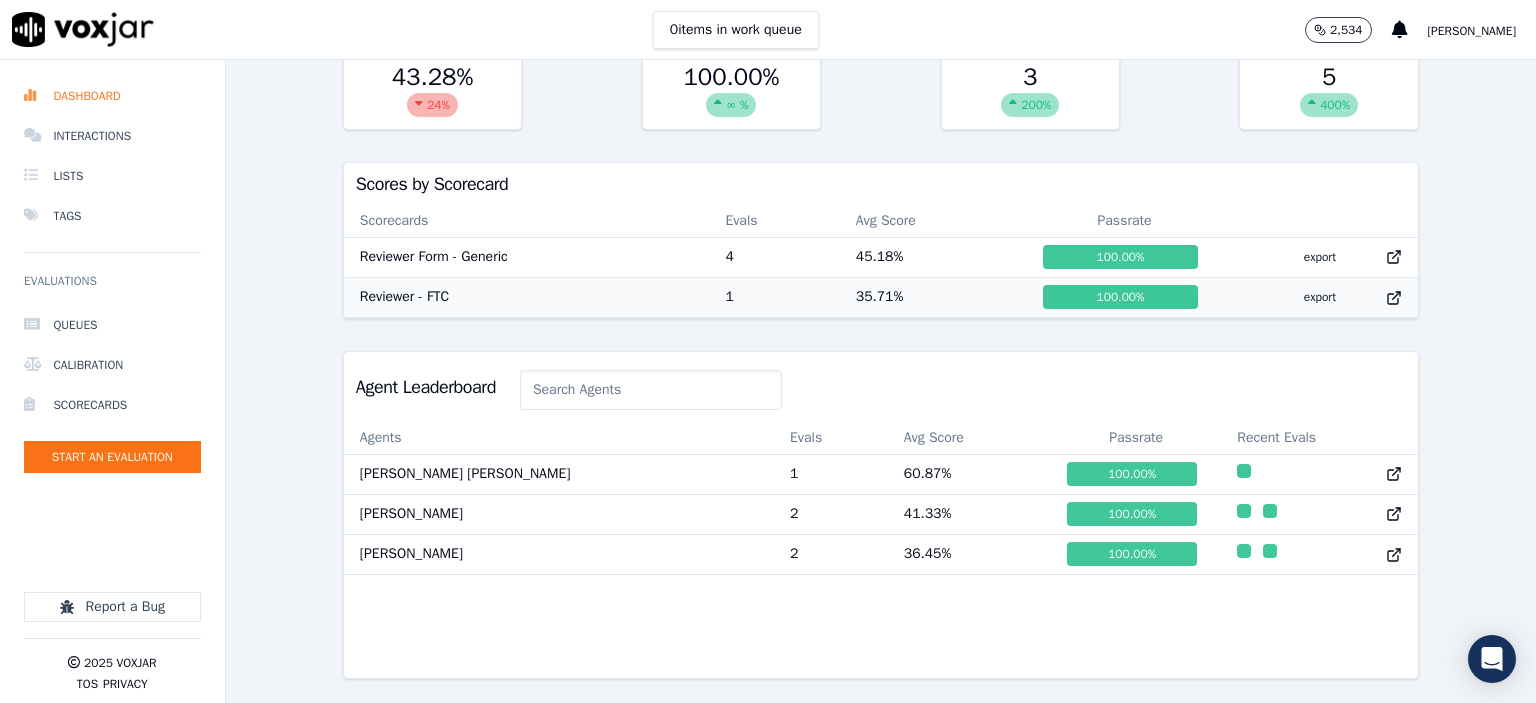 click on "Reviewer - FTC" at bounding box center (527, 297) 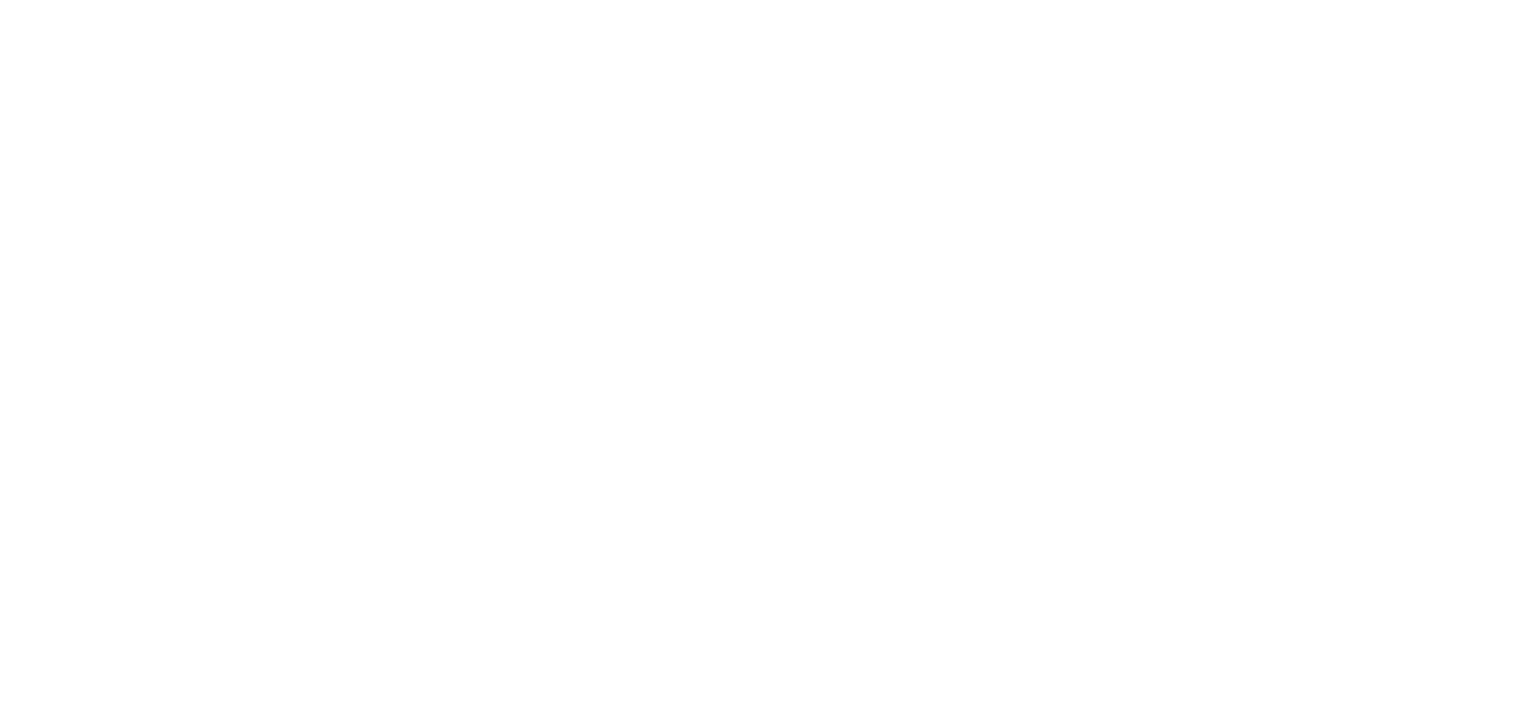 scroll, scrollTop: 0, scrollLeft: 0, axis: both 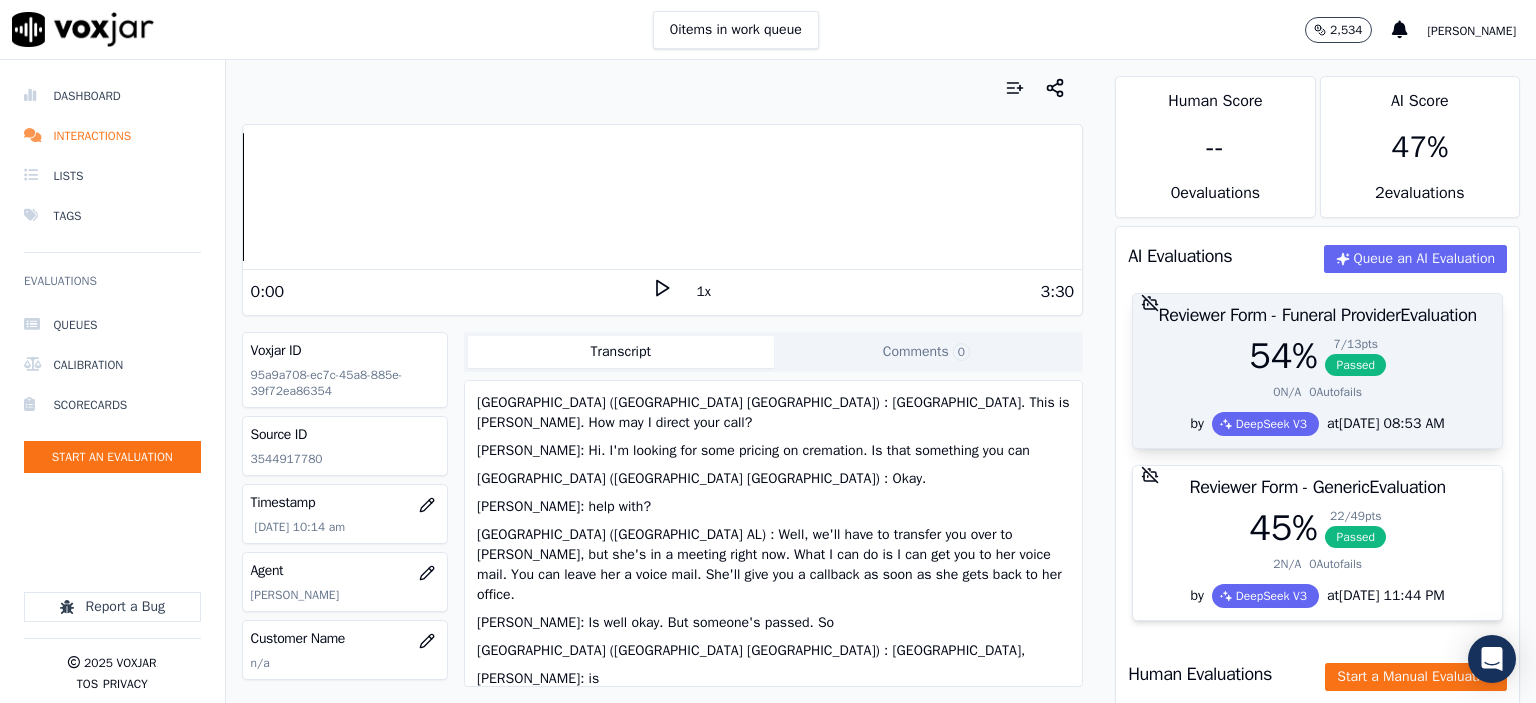 click on "54 %" at bounding box center [1283, 356] 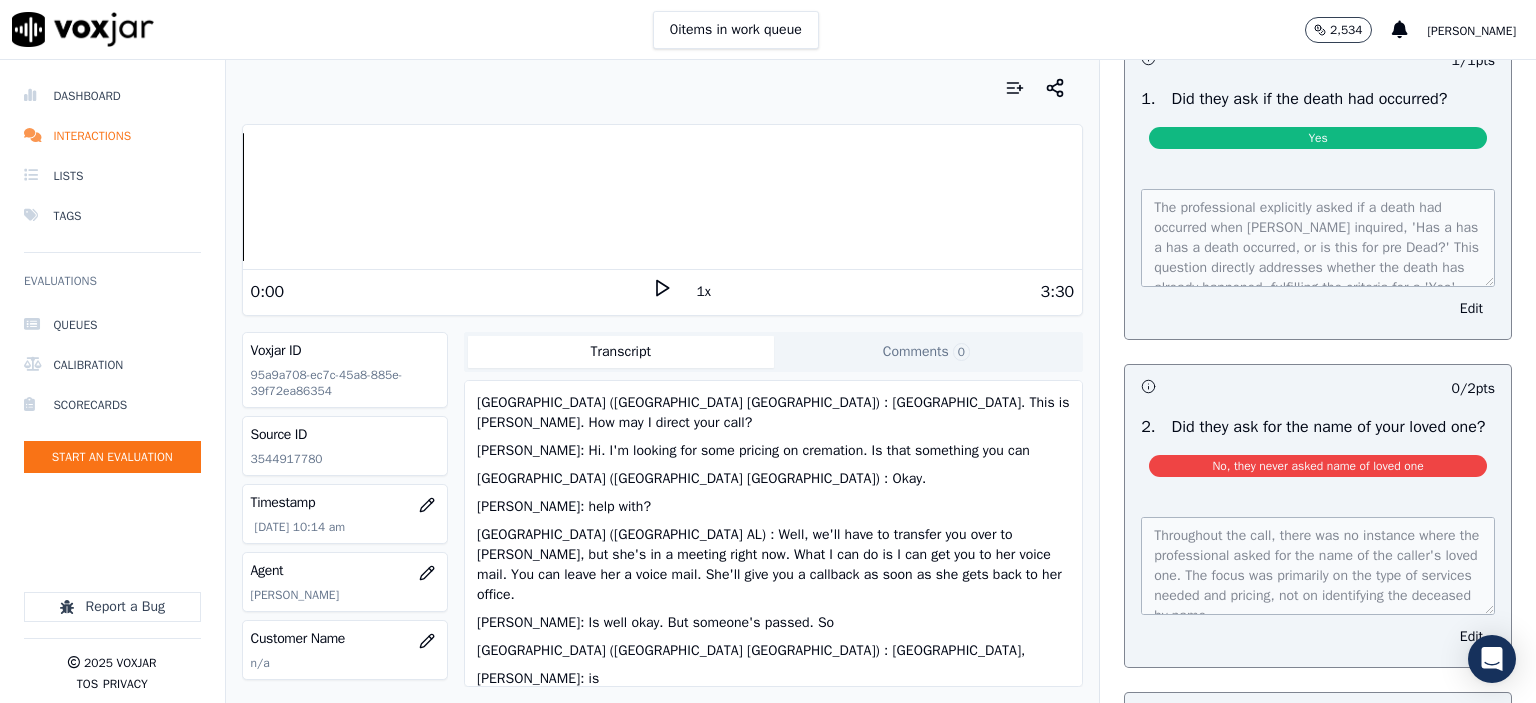 scroll, scrollTop: 400, scrollLeft: 0, axis: vertical 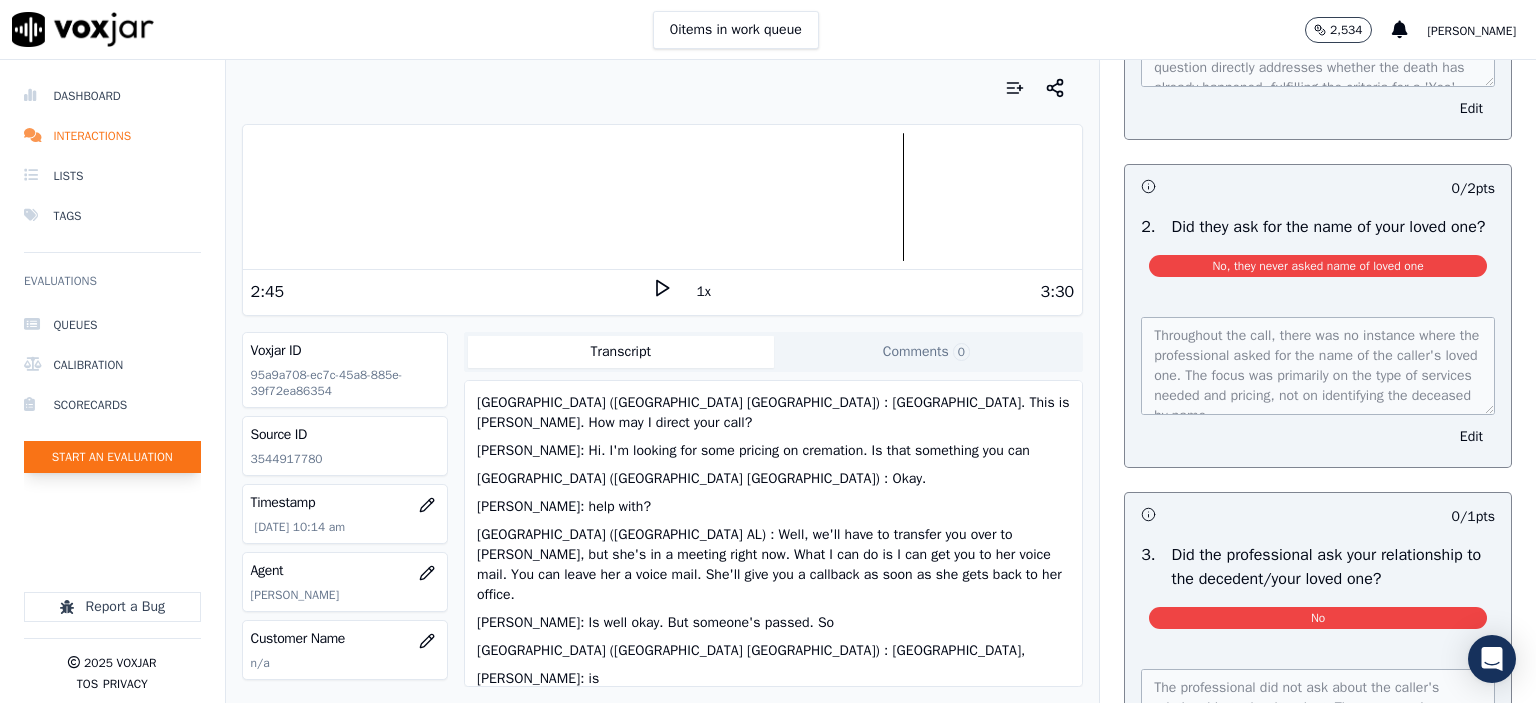 click on "Start an Evaluation" 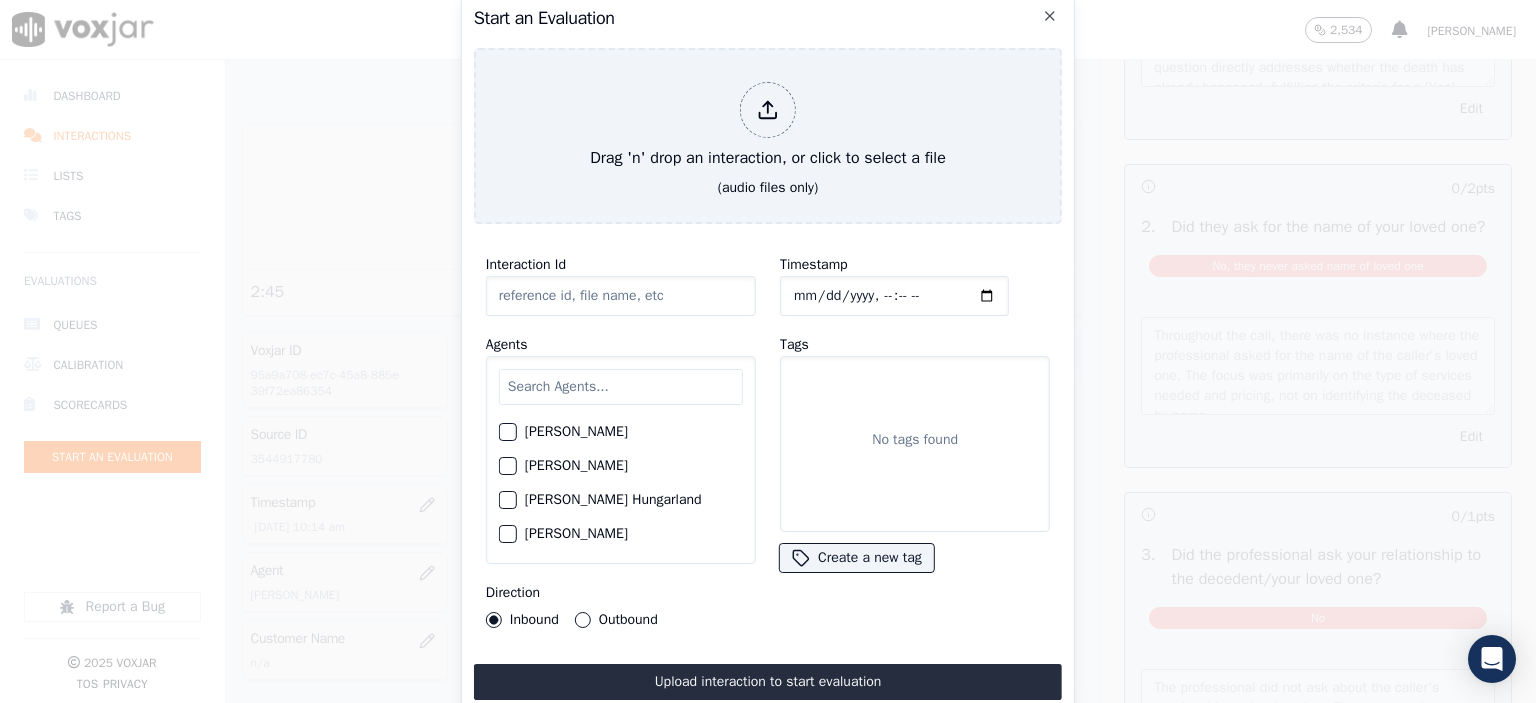 scroll, scrollTop: 0, scrollLeft: 0, axis: both 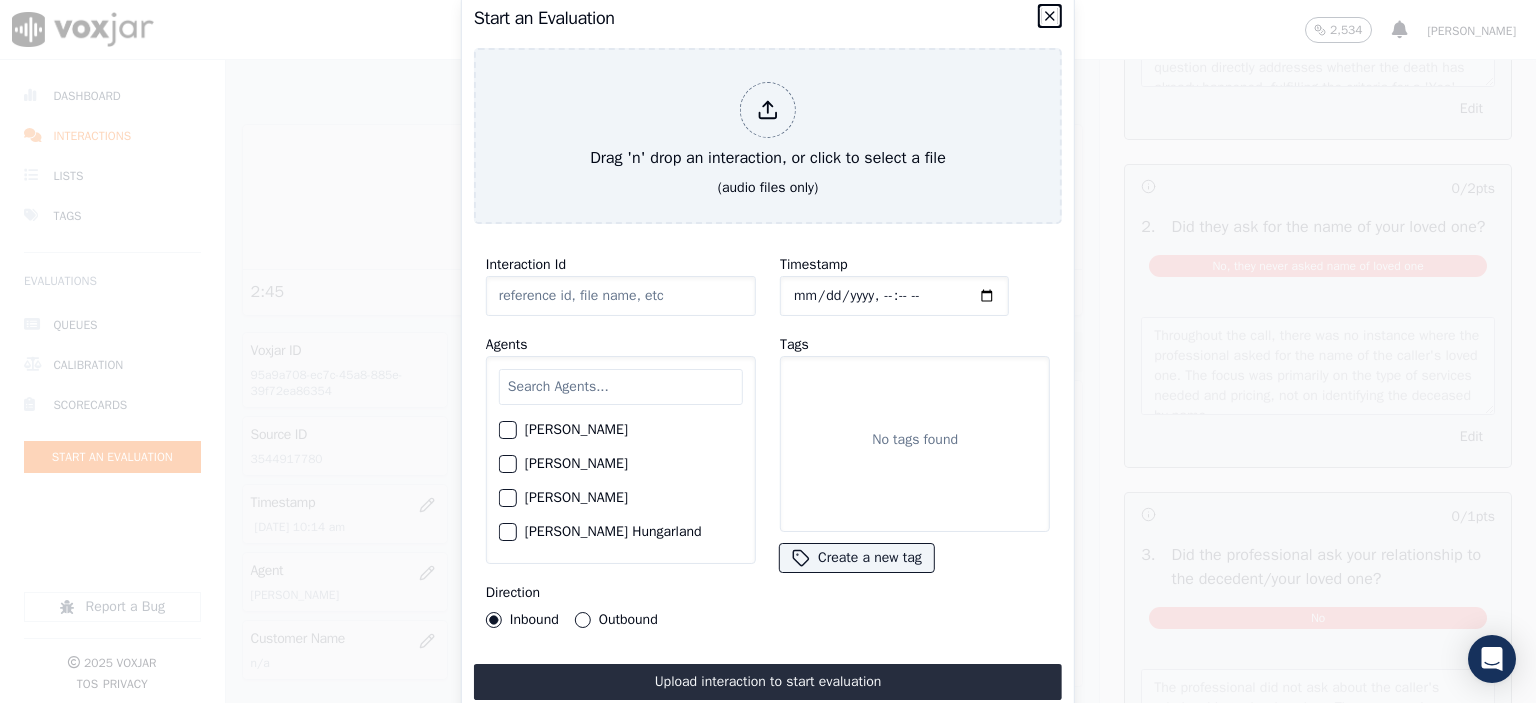 click 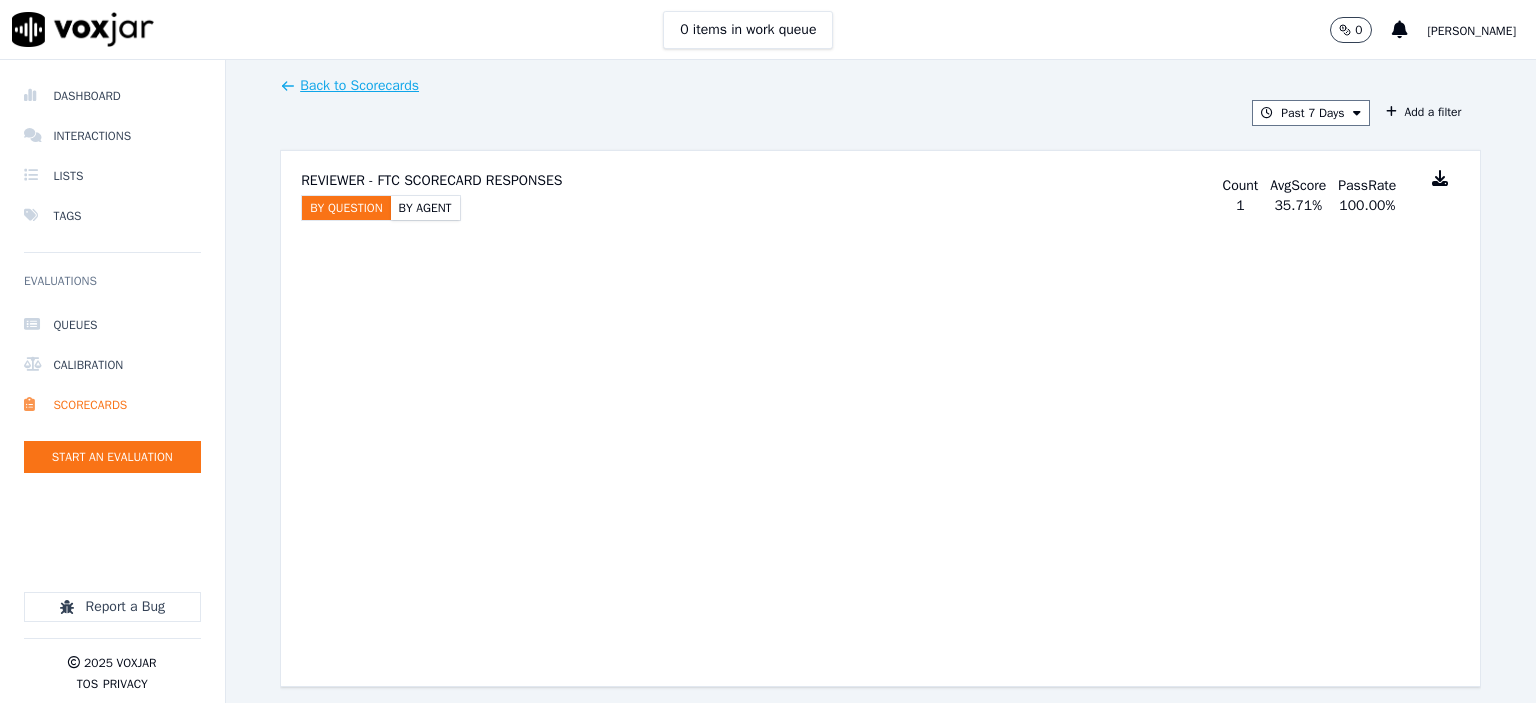 scroll, scrollTop: 0, scrollLeft: 0, axis: both 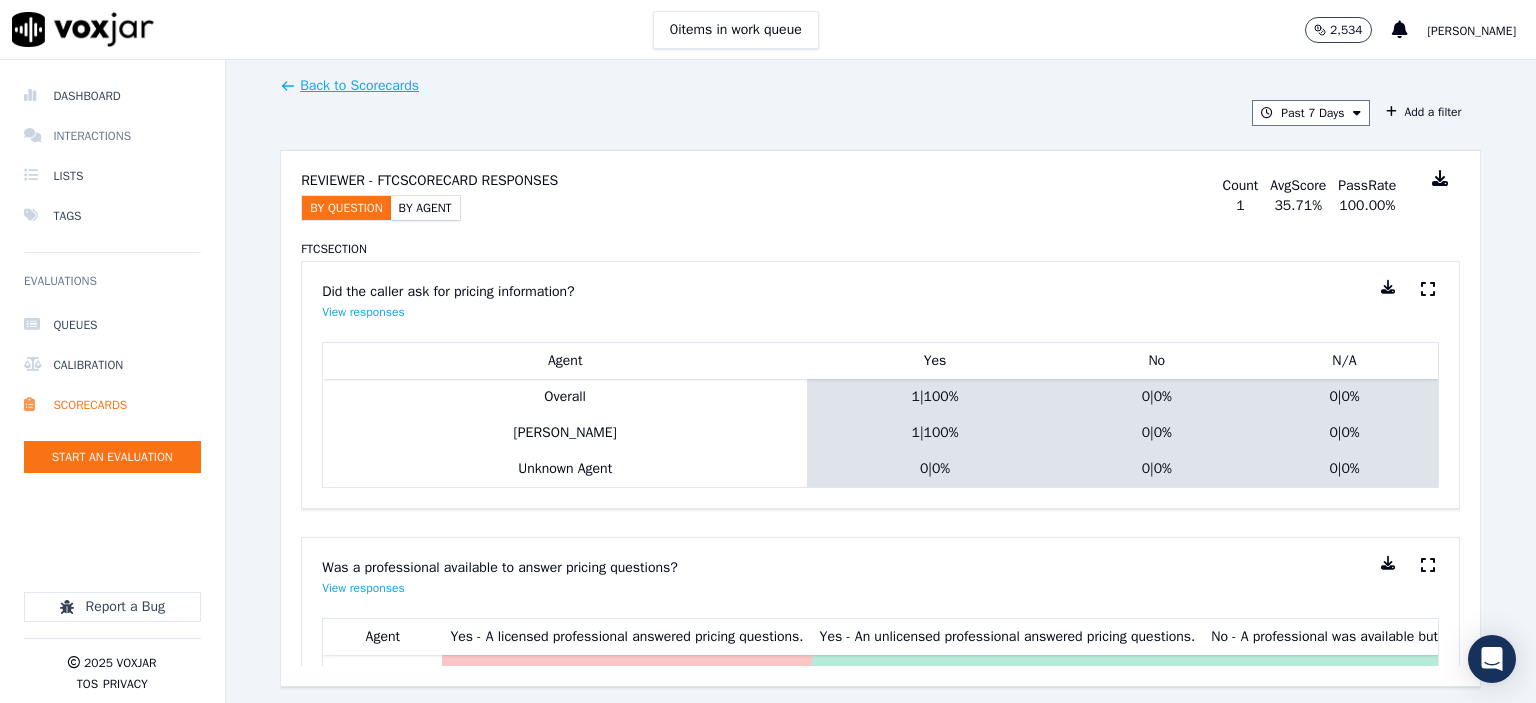 click on "Interactions" at bounding box center (112, 136) 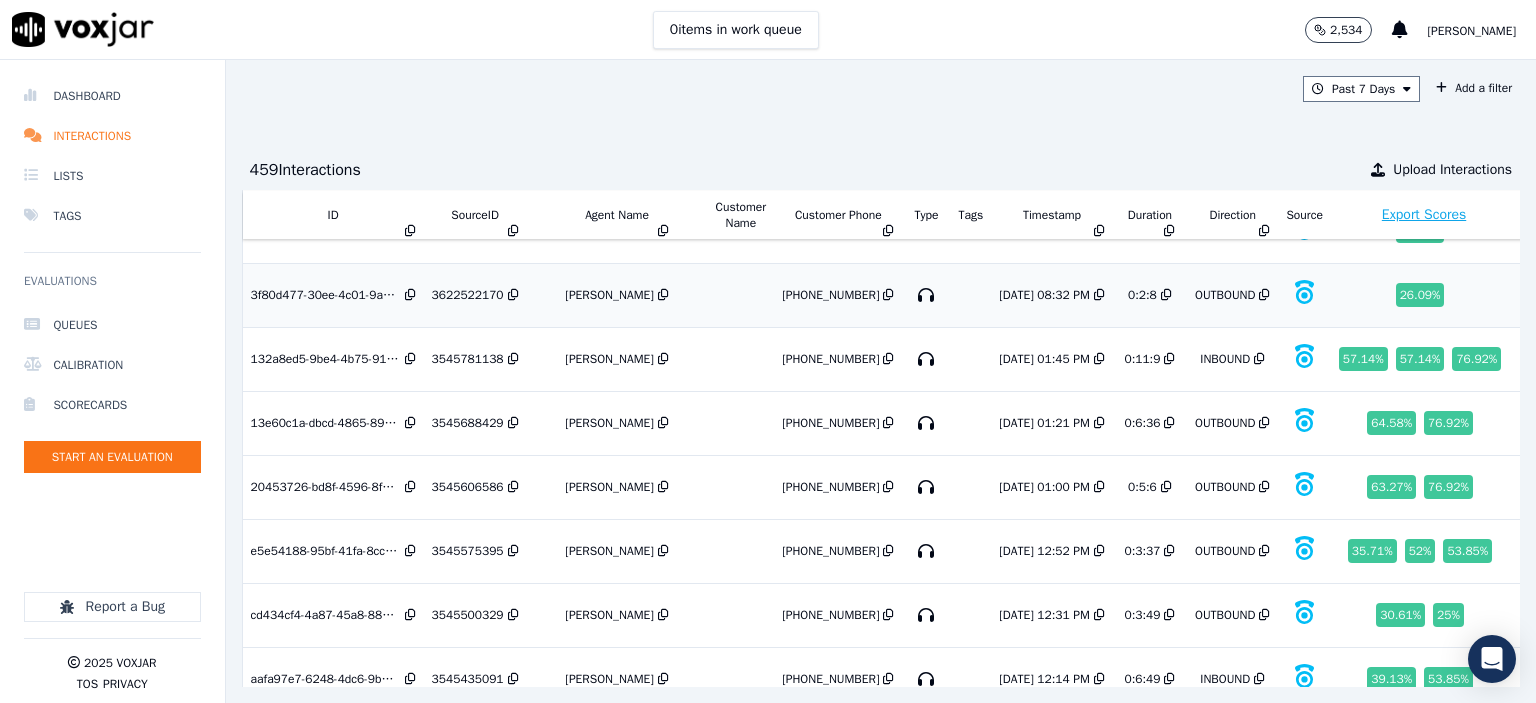 scroll, scrollTop: 0, scrollLeft: 0, axis: both 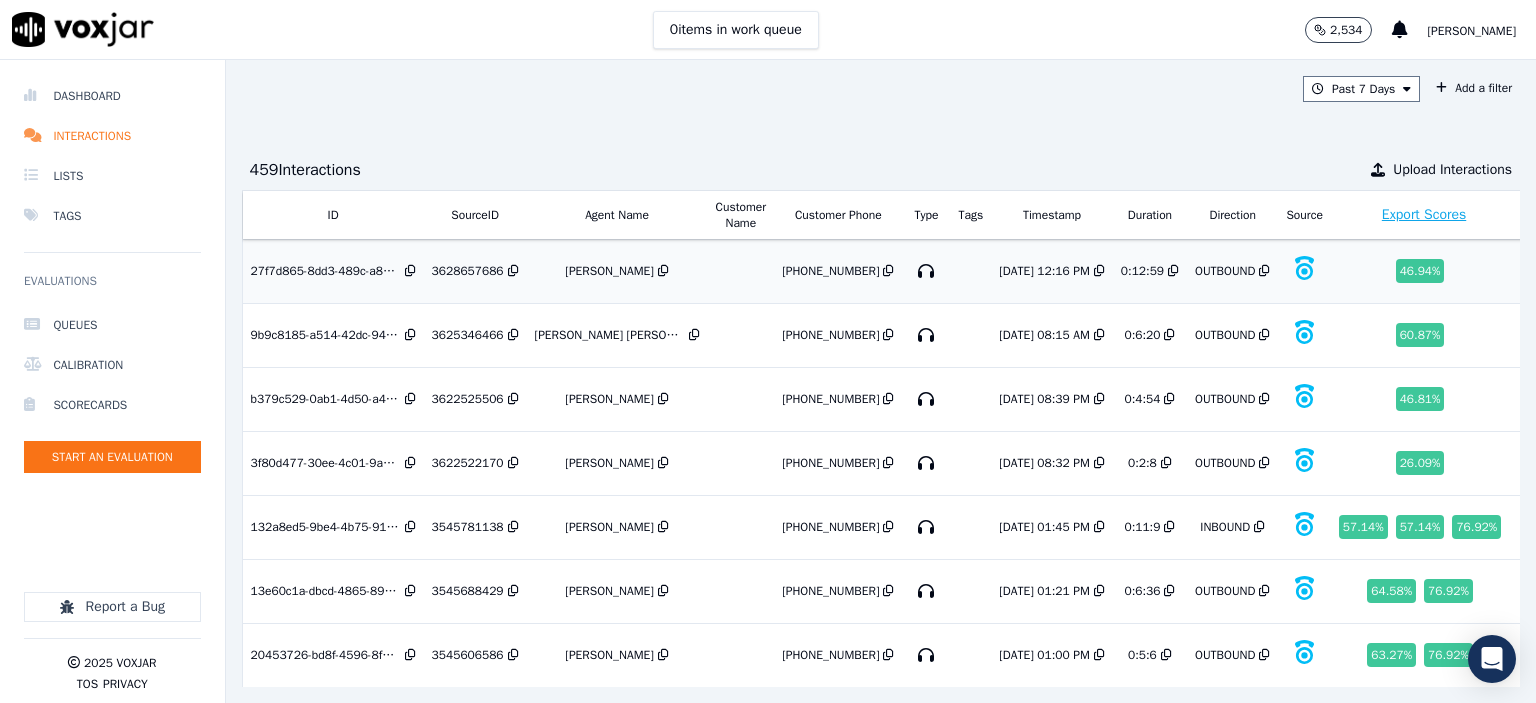 click on "3628657686" at bounding box center [468, 271] 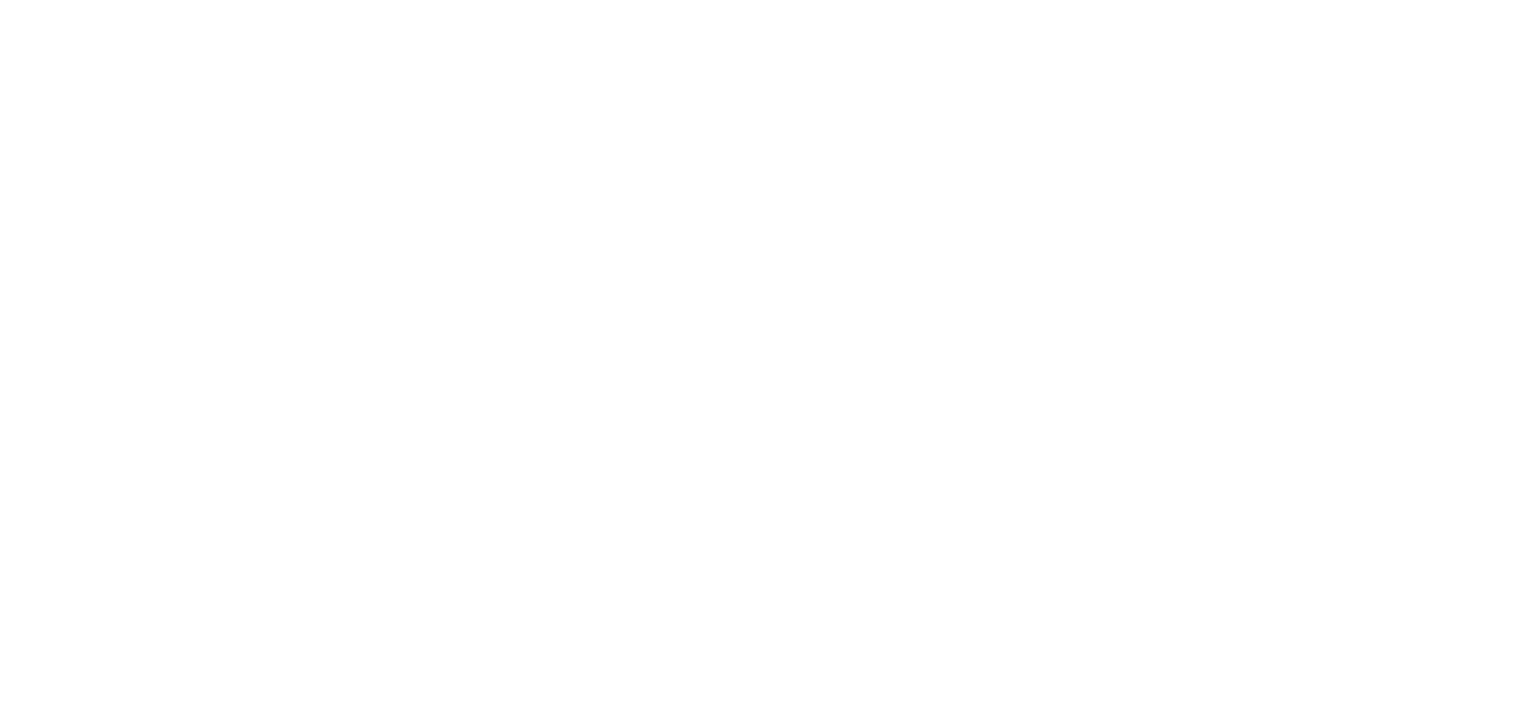 scroll, scrollTop: 0, scrollLeft: 0, axis: both 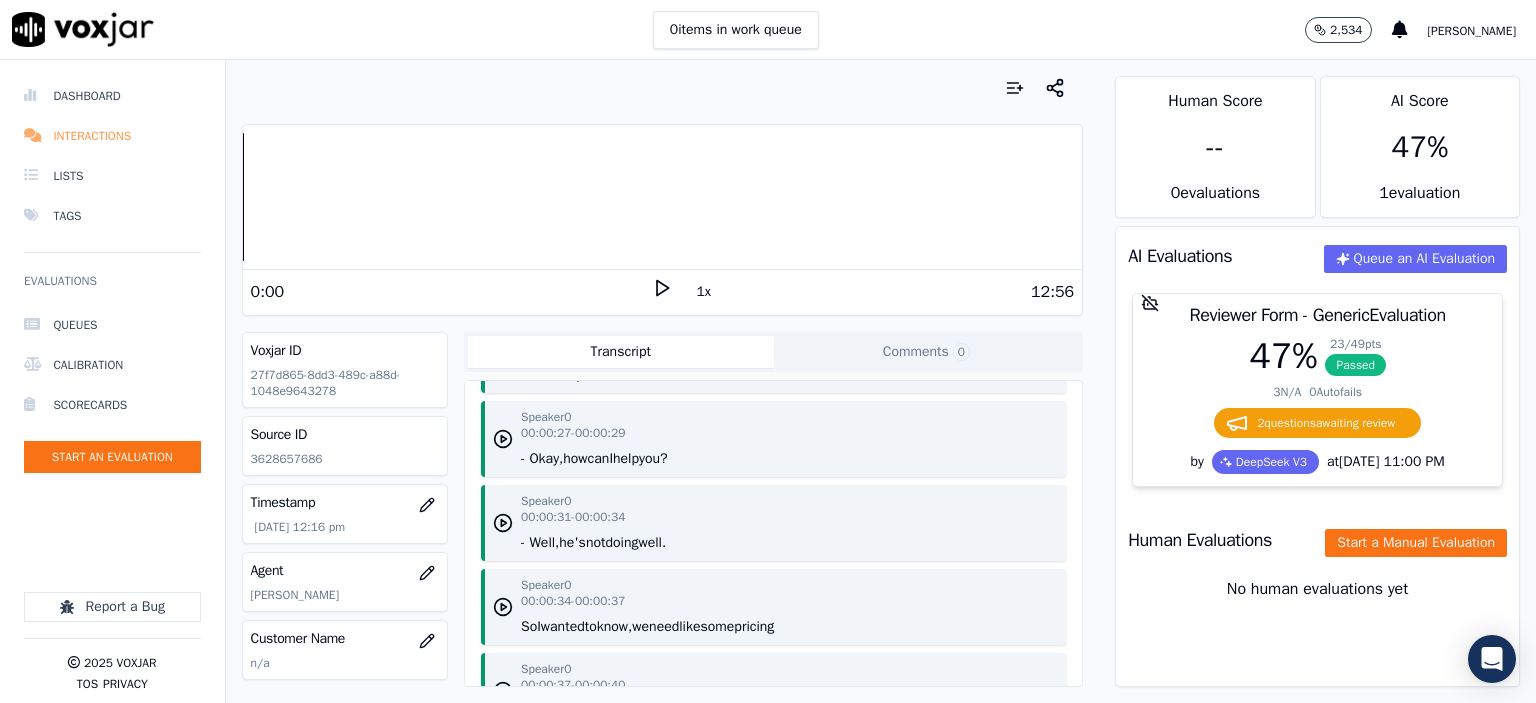 click on "Interactions" at bounding box center (112, 136) 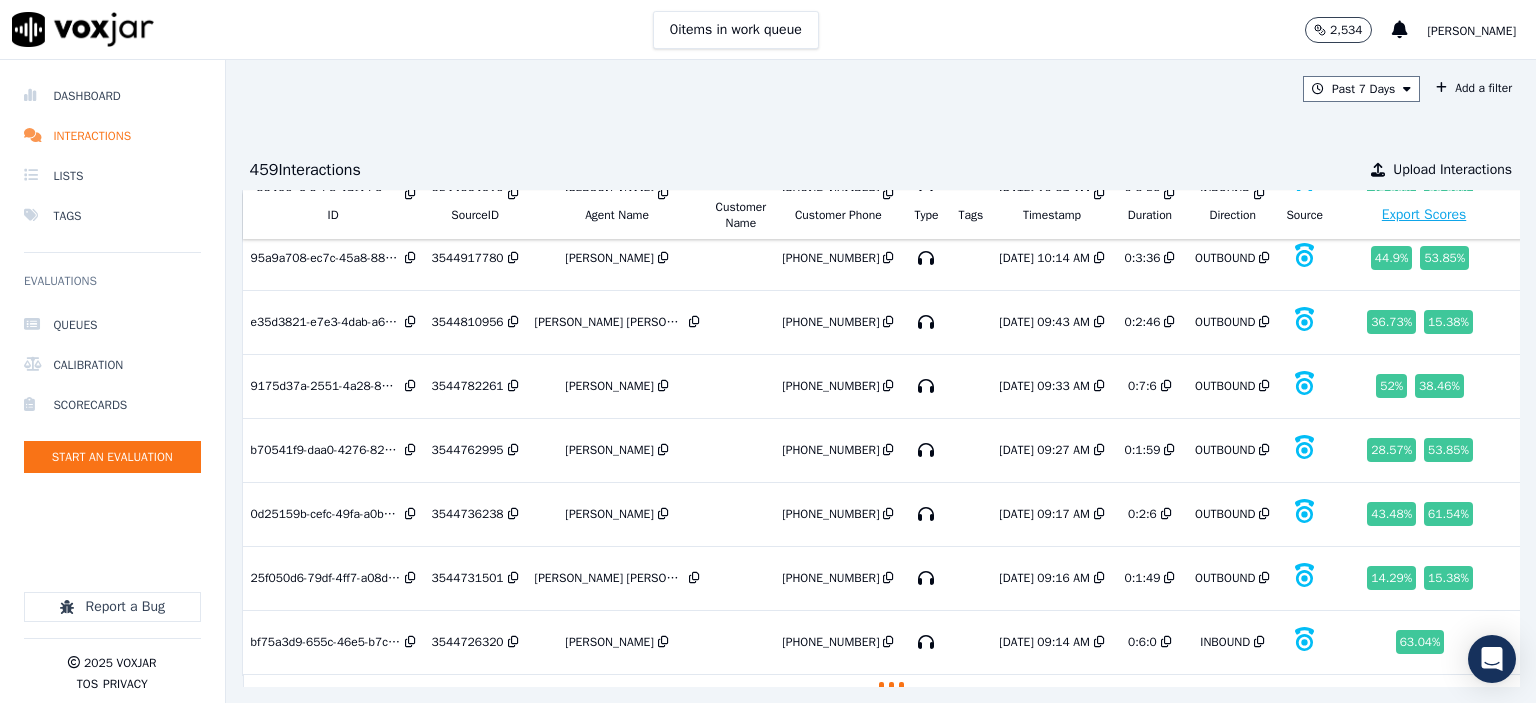 scroll, scrollTop: 869, scrollLeft: 0, axis: vertical 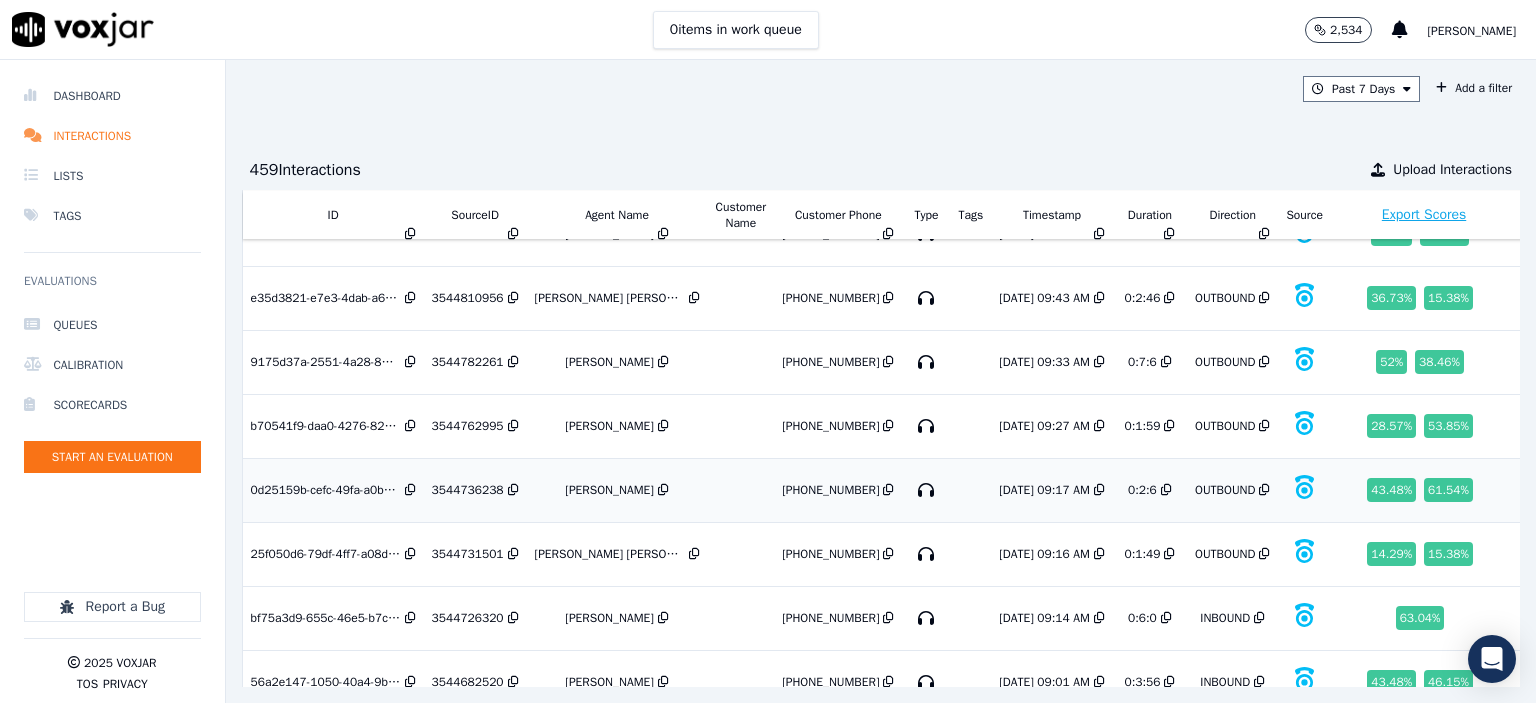 click on "3544736238" at bounding box center [468, 490] 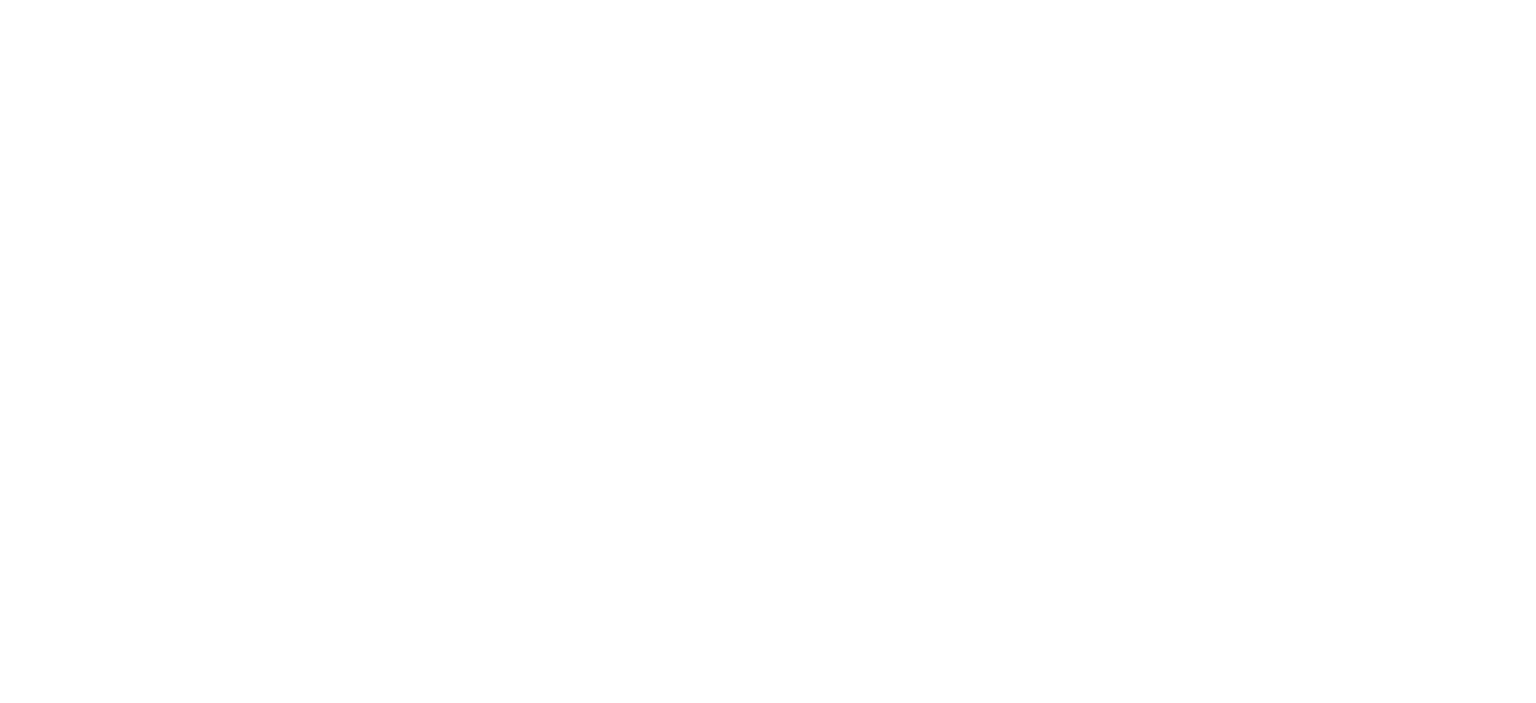 scroll, scrollTop: 0, scrollLeft: 0, axis: both 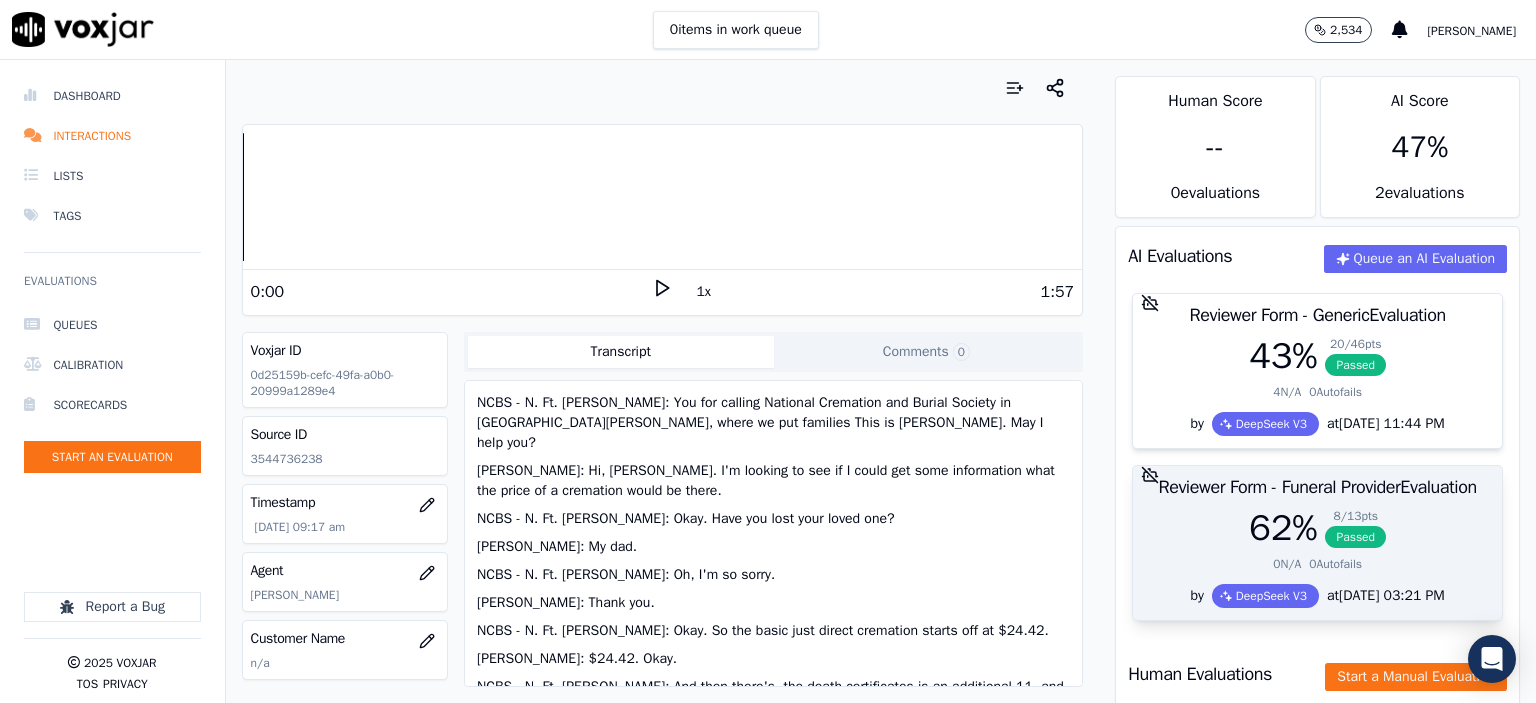 click at bounding box center (1317, 478) 